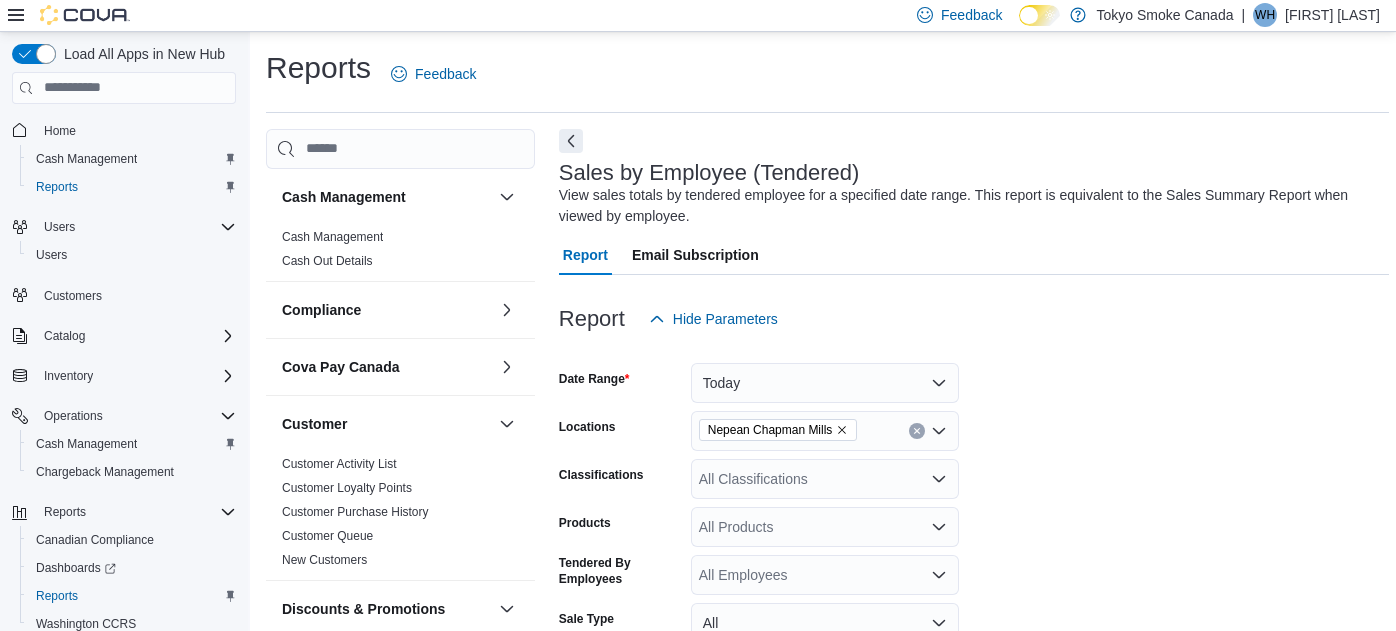 scroll, scrollTop: 731, scrollLeft: 0, axis: vertical 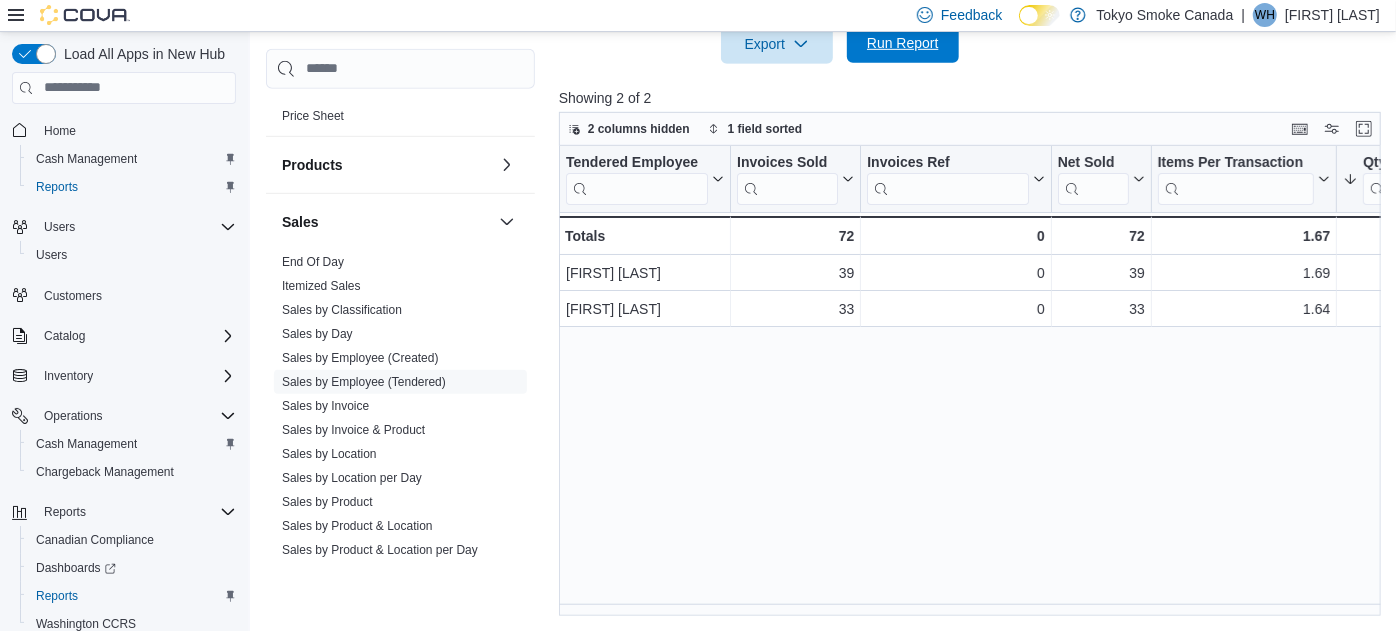 click on "Run Report" at bounding box center (903, 43) 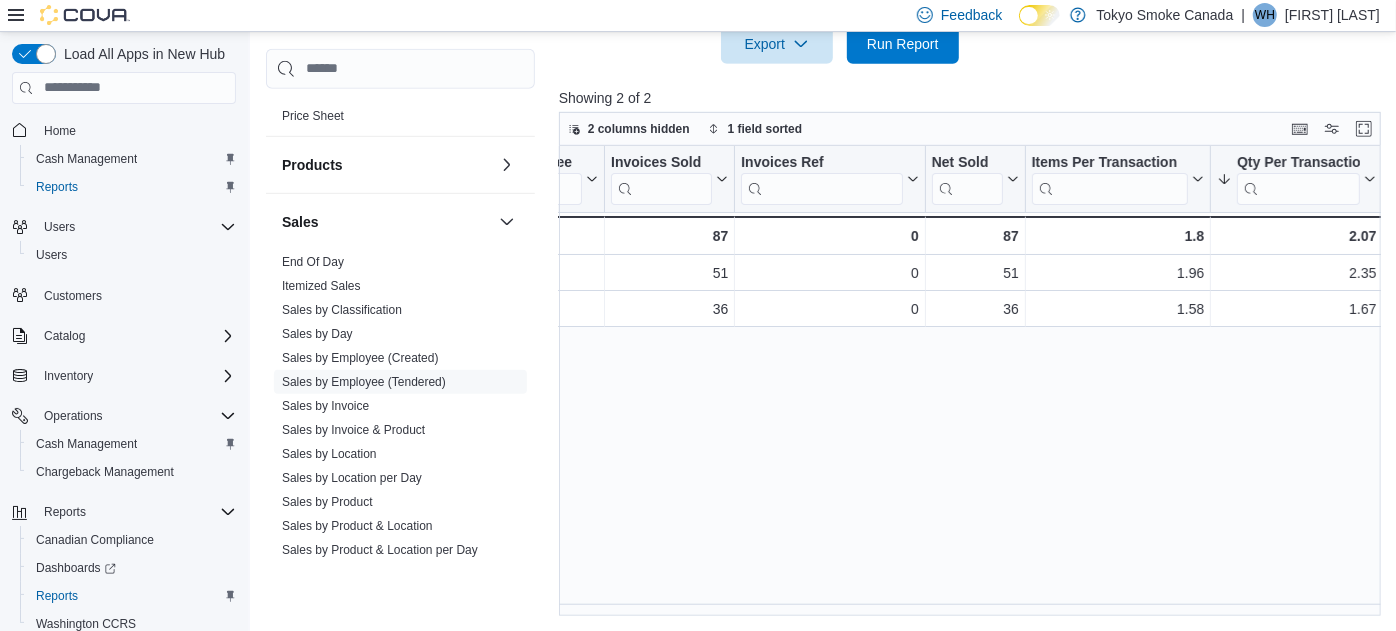 scroll, scrollTop: 0, scrollLeft: 322, axis: horizontal 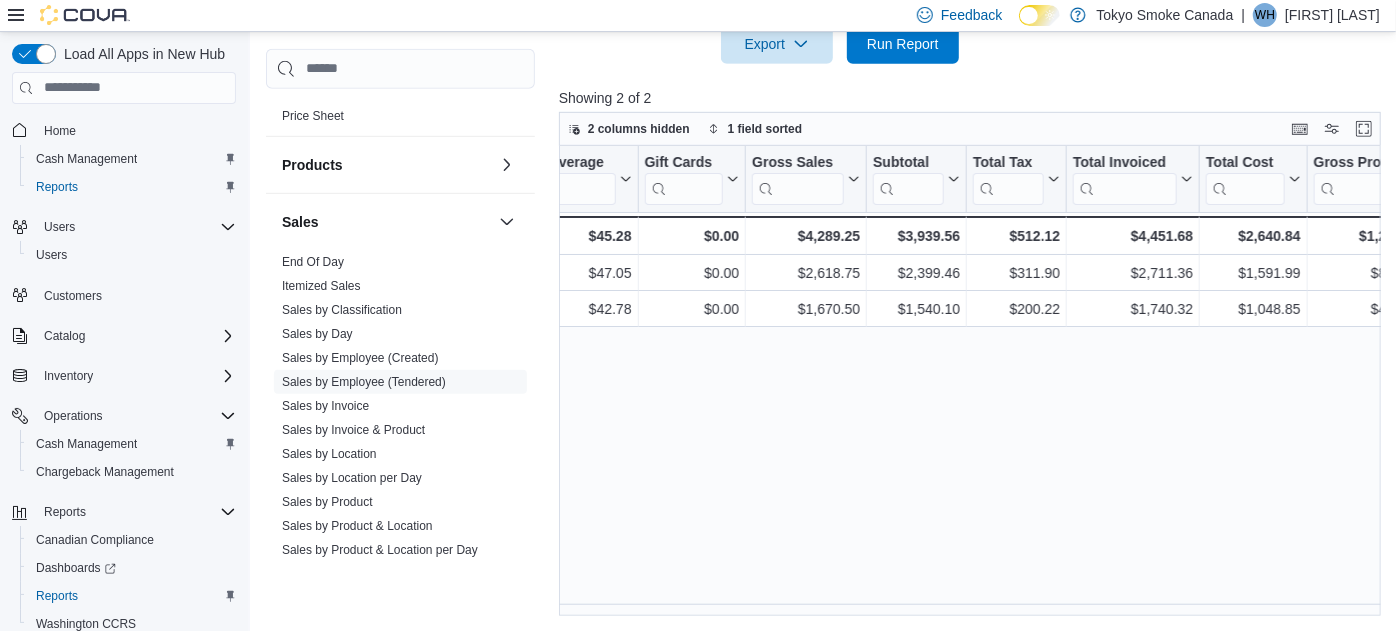drag, startPoint x: 693, startPoint y: 602, endPoint x: 636, endPoint y: 603, distance: 57.00877 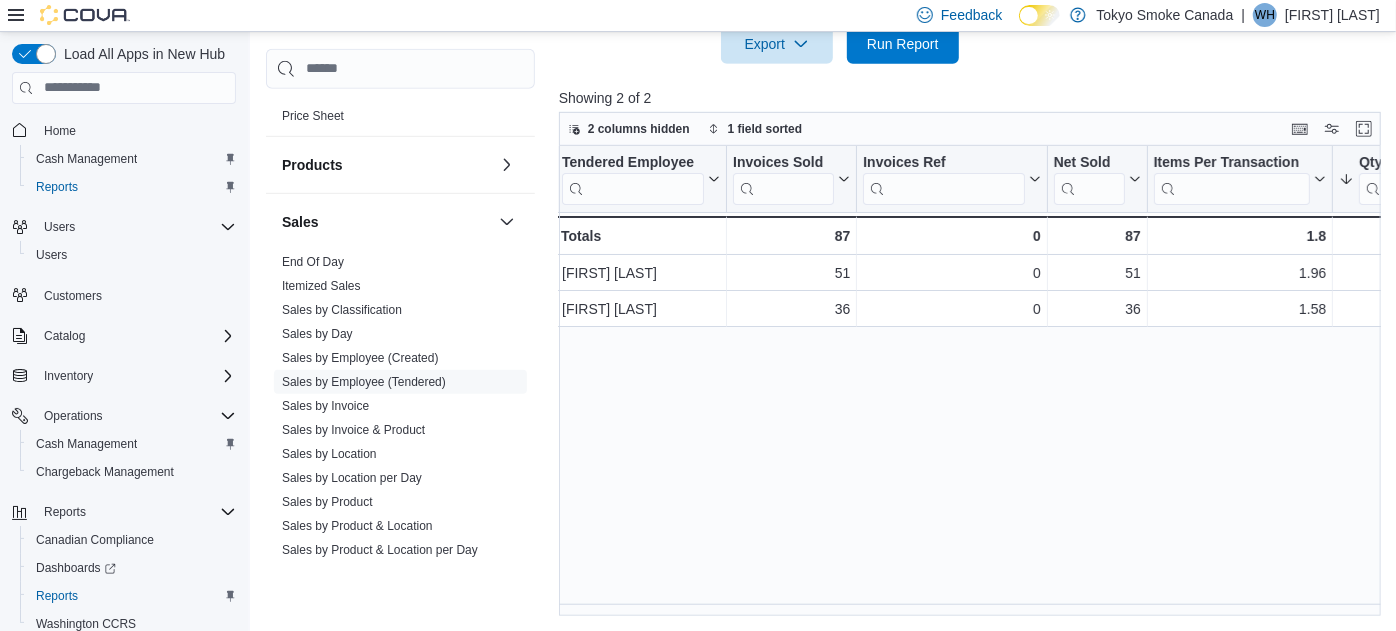 scroll, scrollTop: 0, scrollLeft: 0, axis: both 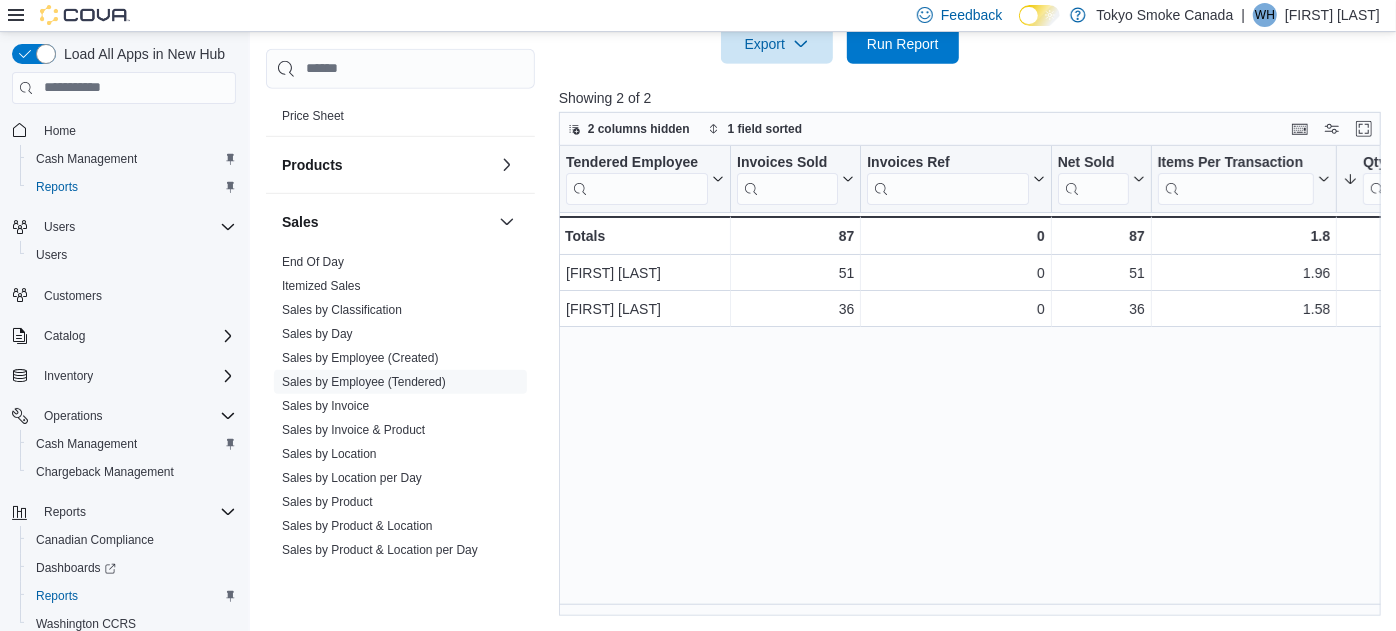 click at bounding box center (974, 76) 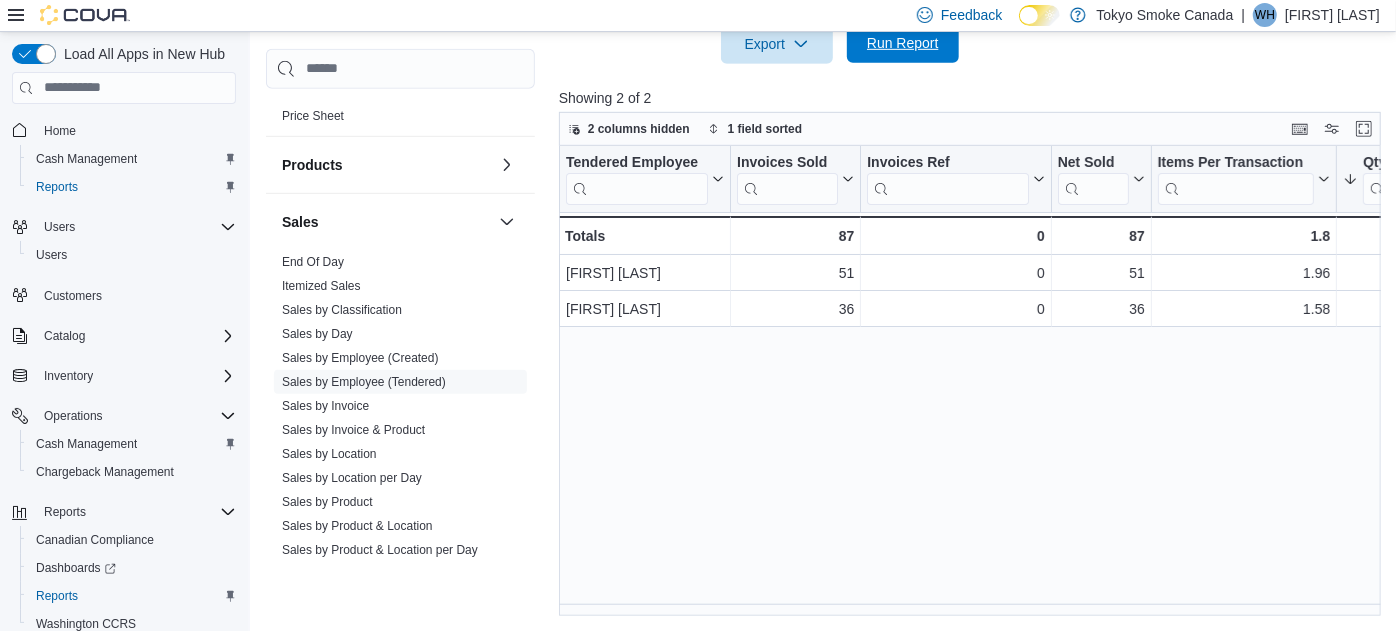 click on "Run Report" at bounding box center (903, 43) 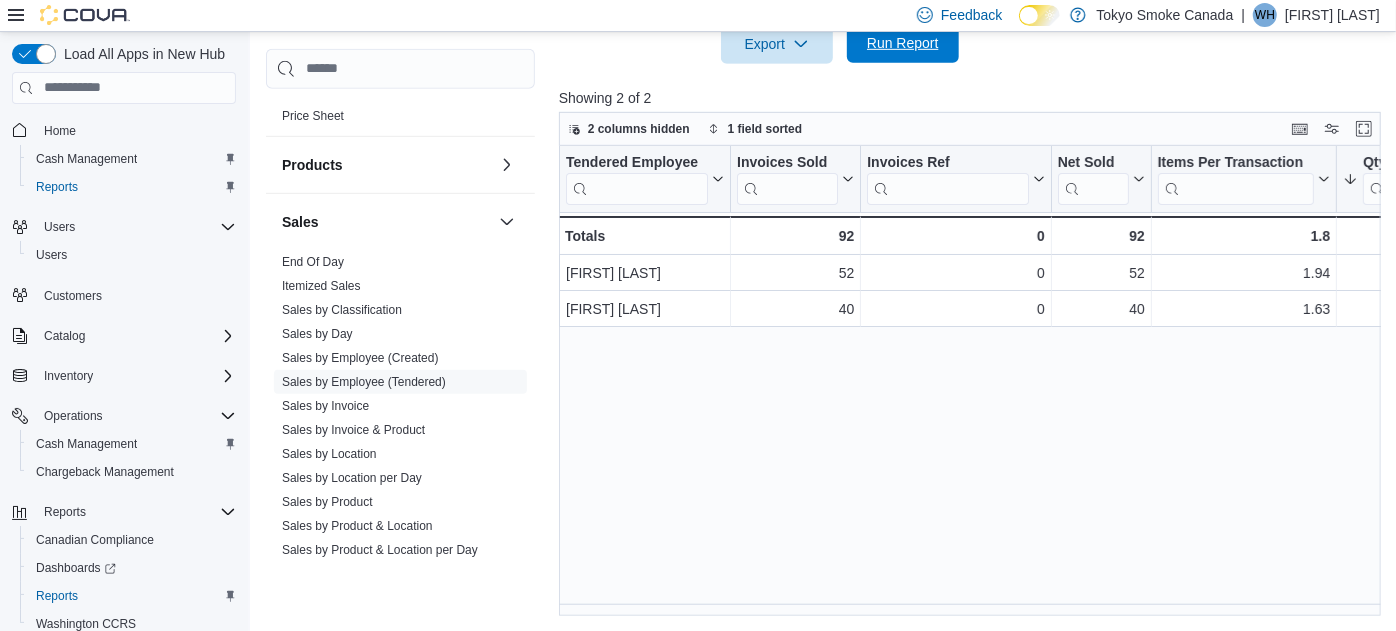 click on "Run Report" at bounding box center [903, 43] 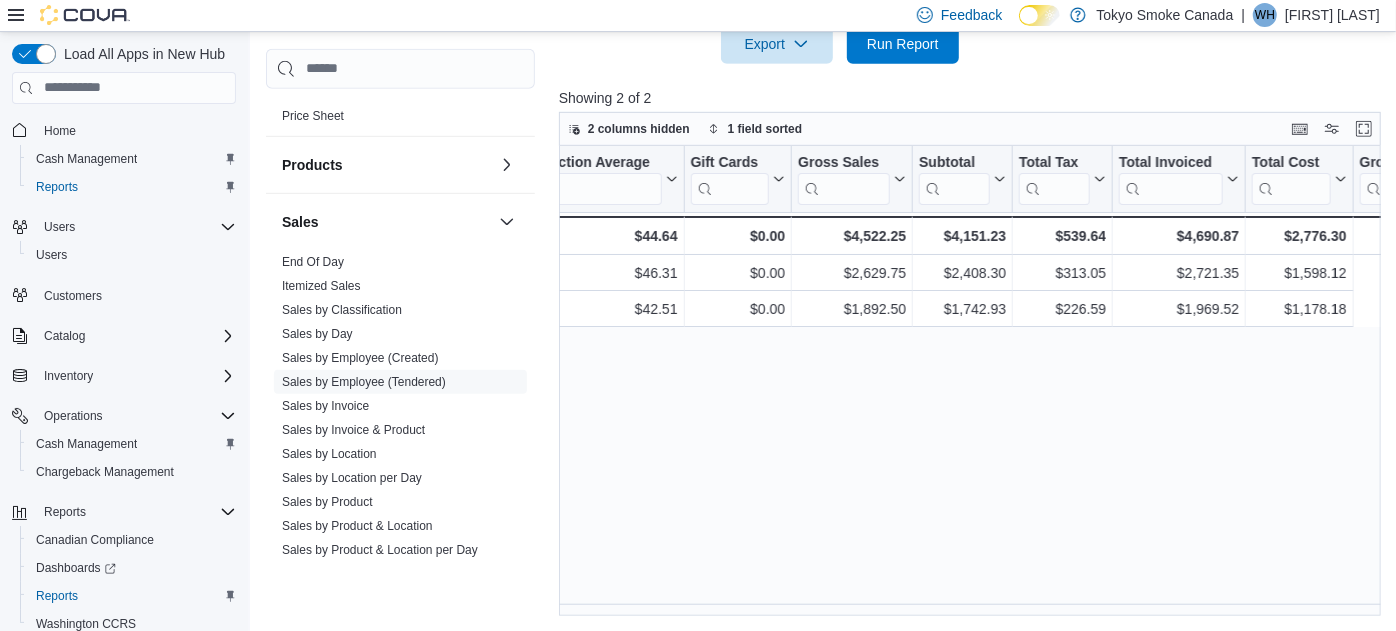 scroll, scrollTop: 0, scrollLeft: 0, axis: both 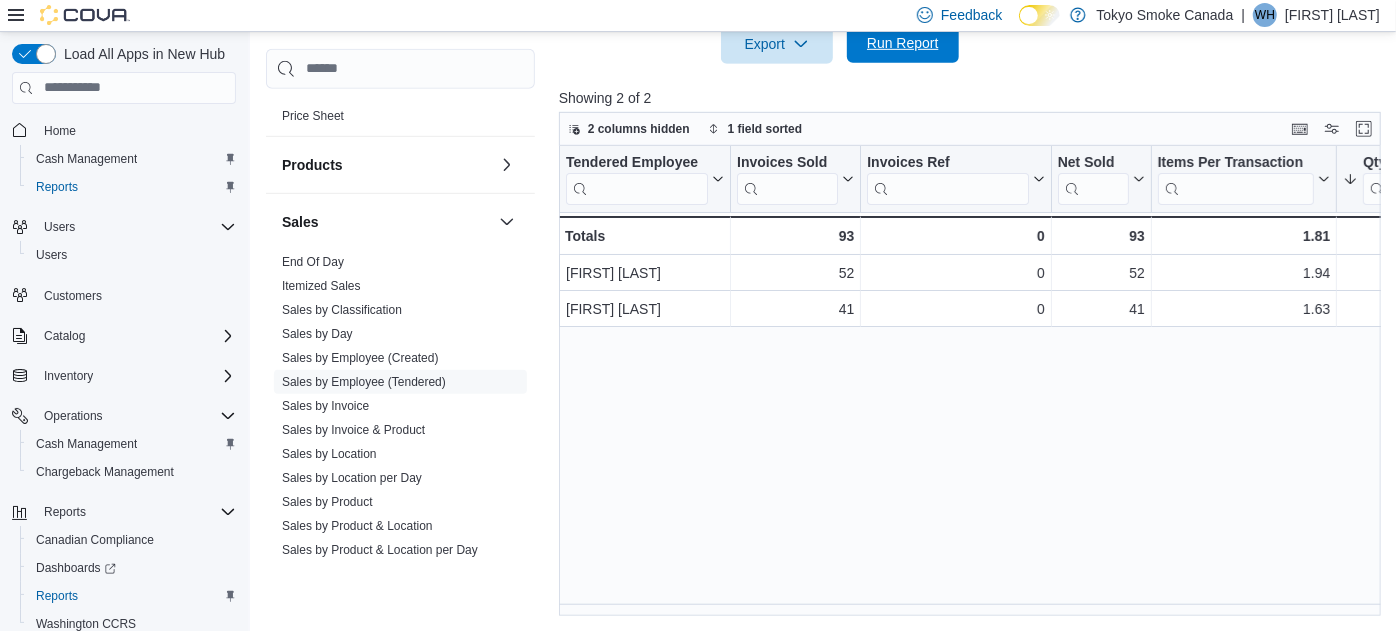 click on "Run Report" at bounding box center [903, 43] 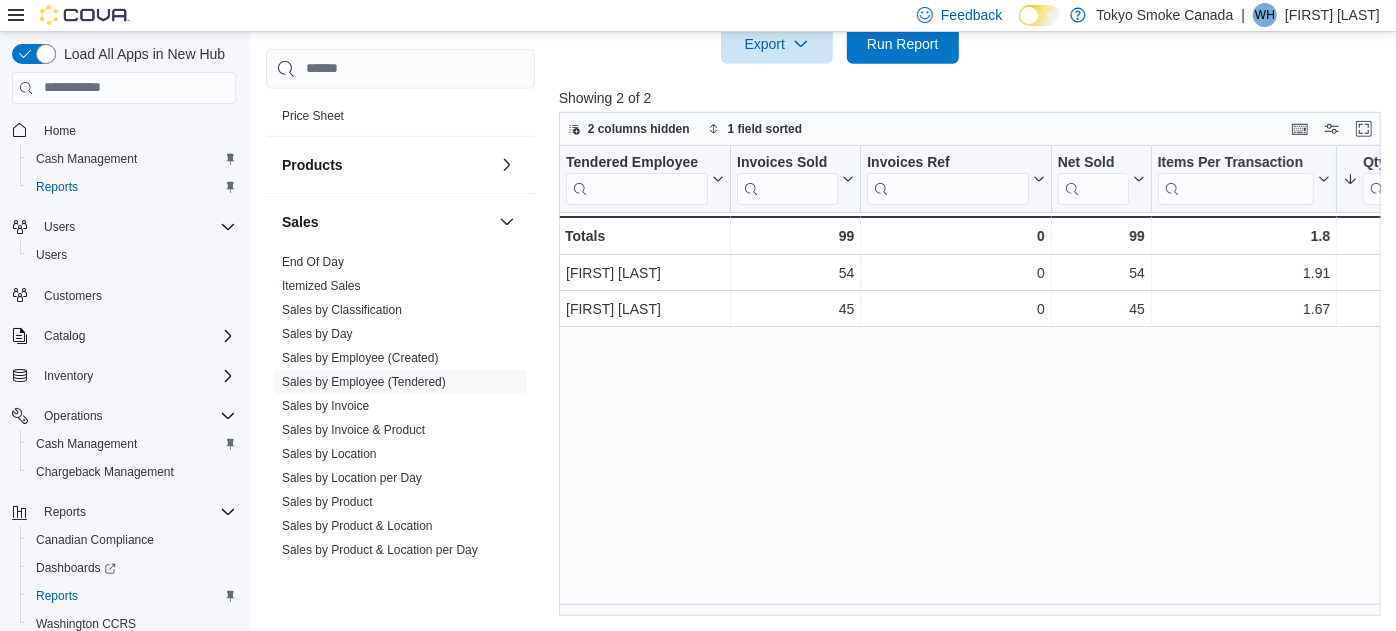 scroll, scrollTop: 0, scrollLeft: 726, axis: horizontal 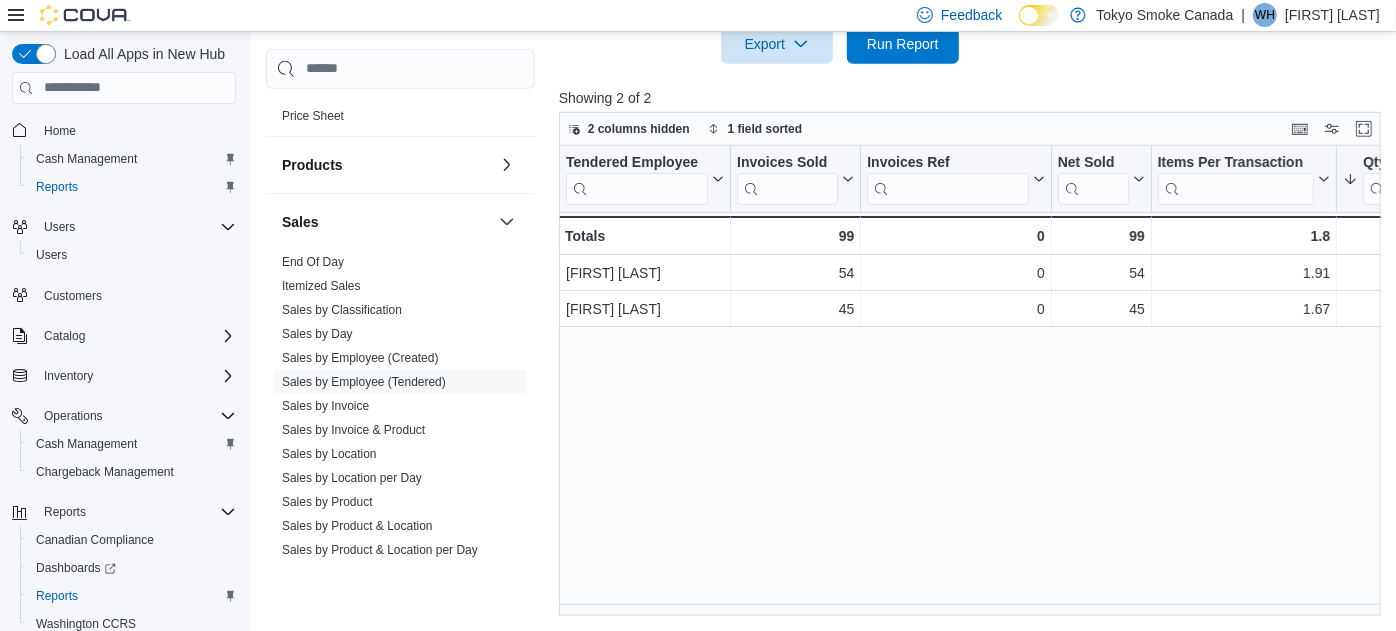 click on "Tendered Employee Click to view column header actions Invoices Sold Click to view column header actions Invoices Ref Click to view column header actions Net Sold Click to view column header actions Items Per Transaction Click to view column header actions Qty Per Transaction Sorted descending . Click to view column header actions Transaction Average Click to view column header actions Gift Cards Click to view column header actions Gross Sales Click to view column header actions Subtotal Click to view column header actions Total Tax Click to view column header actions Total Invoiced Click to view column header actions Total Cost Click to view column header actions Gross Profit Click to view column header actions Gross Margin Click to view column header actions Total Discount Click to view column header actions Cashback Click to view column header actions Loyalty Redemptions Click to view column header actions Cash Click to view column header actions Debit Click to view column header actions MasterCard Visa HST" at bounding box center [974, 381] 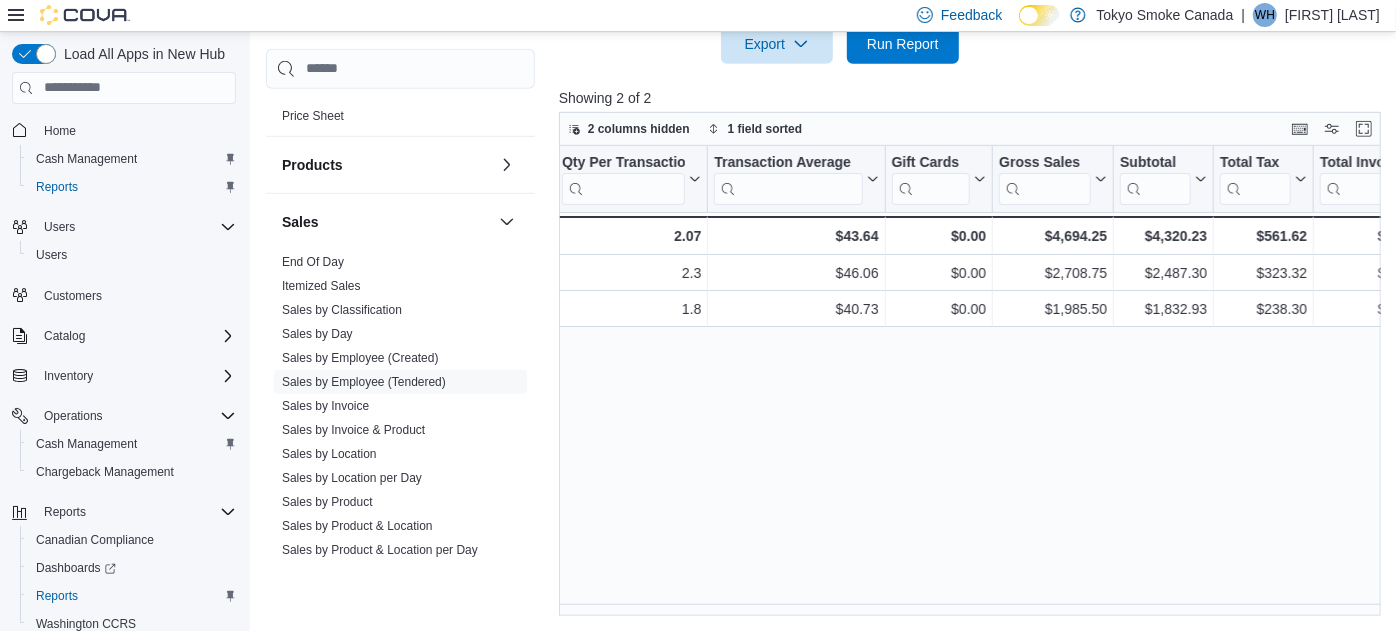 scroll, scrollTop: 0, scrollLeft: 802, axis: horizontal 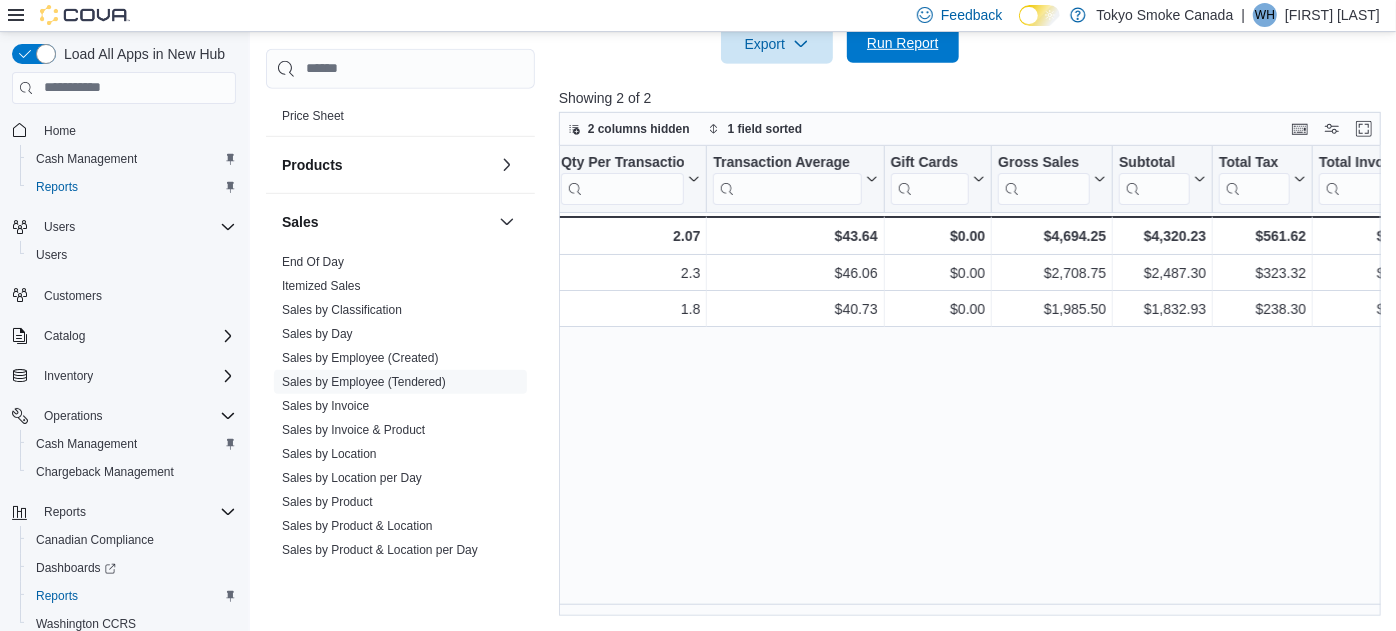 click on "Run Report" at bounding box center [903, 43] 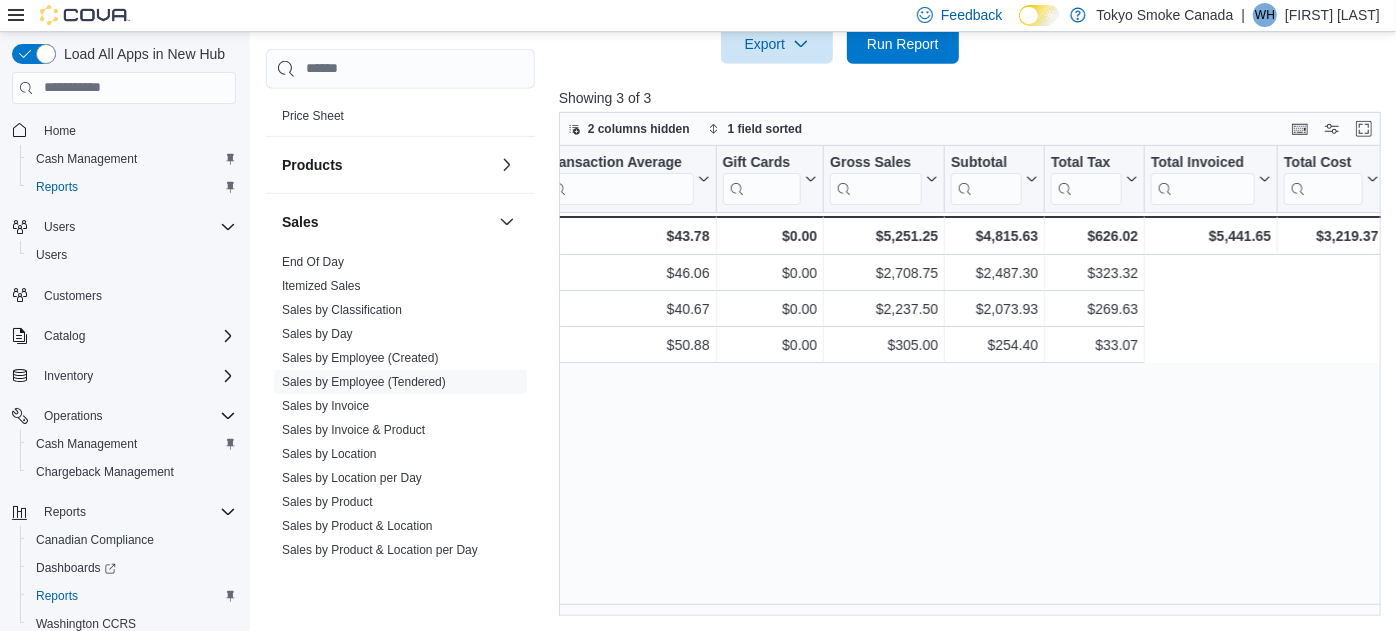 scroll, scrollTop: 0, scrollLeft: 0, axis: both 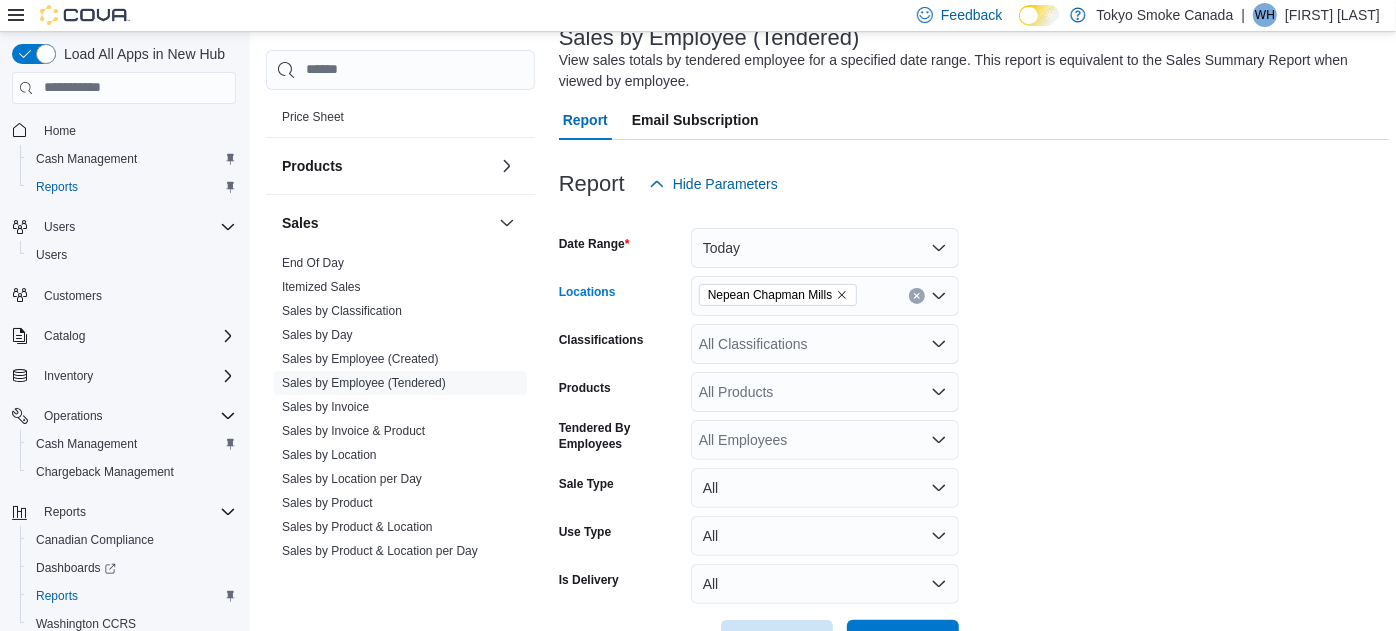 click 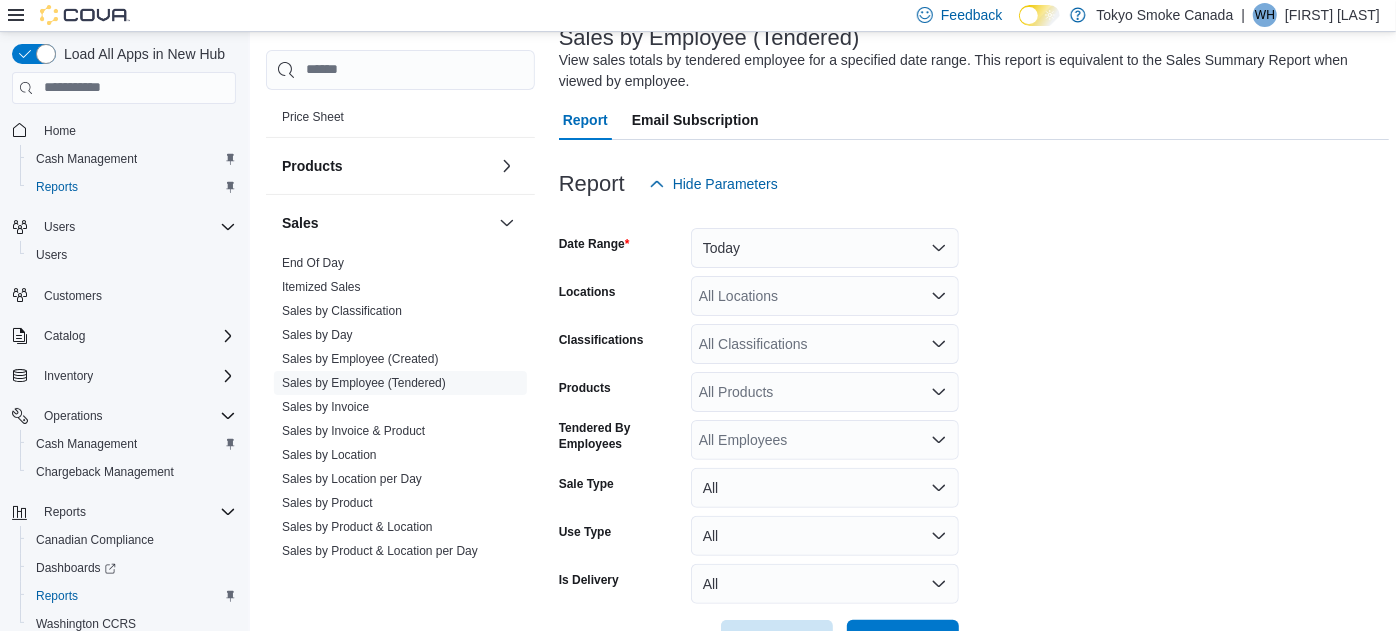 click on "Date Range Today Locations All Locations Classifications All Classifications Products All Products Tendered By Employees All Employees Sale Type All Use Type All Is Delivery All Export  Run Report" at bounding box center [974, 432] 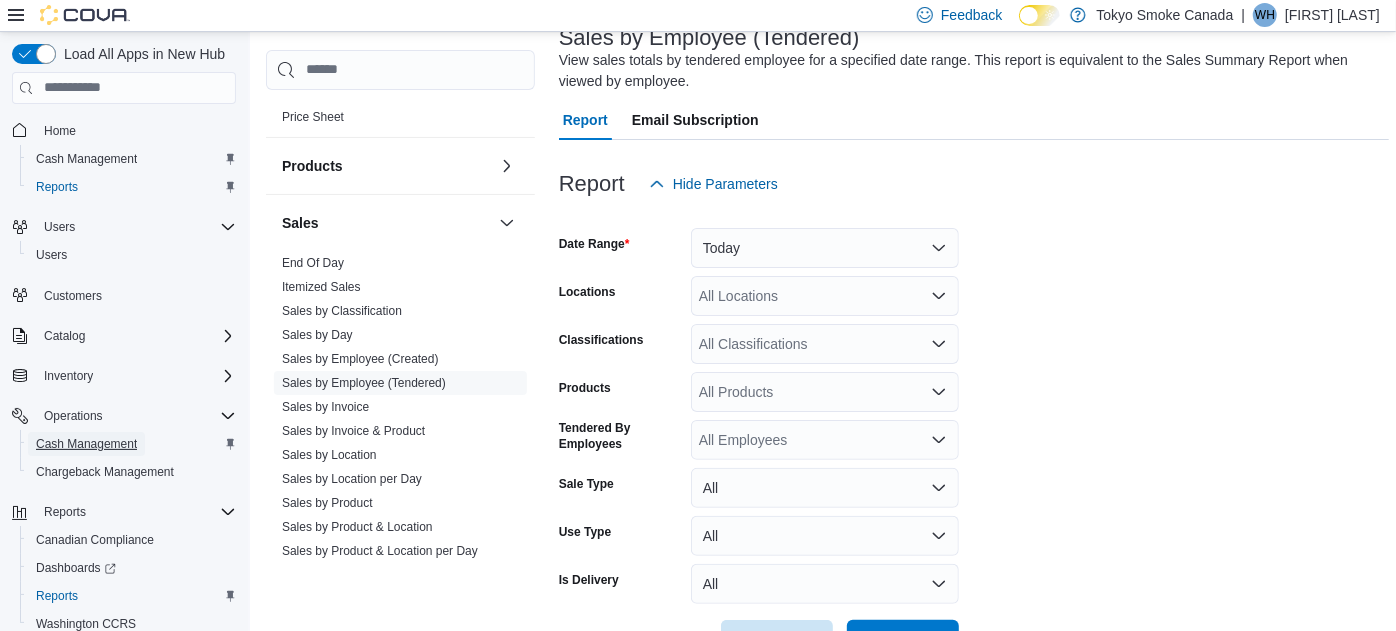 click on "Cash Management" at bounding box center (86, 444) 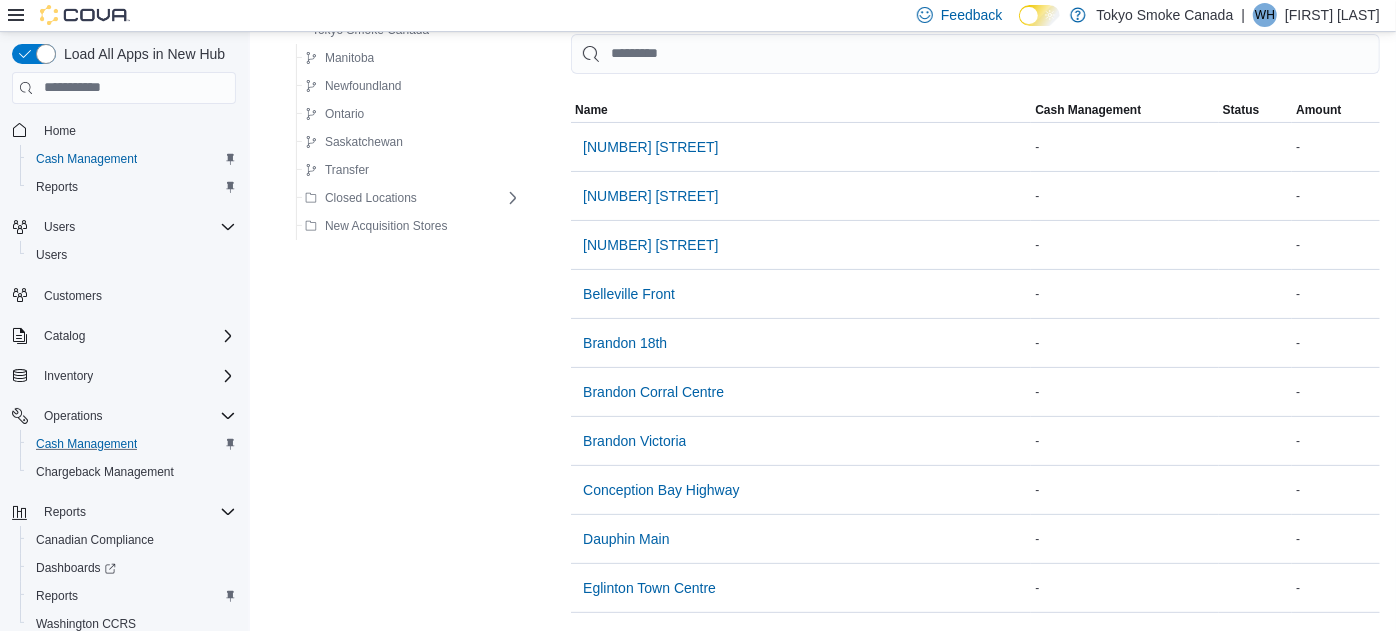scroll, scrollTop: 0, scrollLeft: 0, axis: both 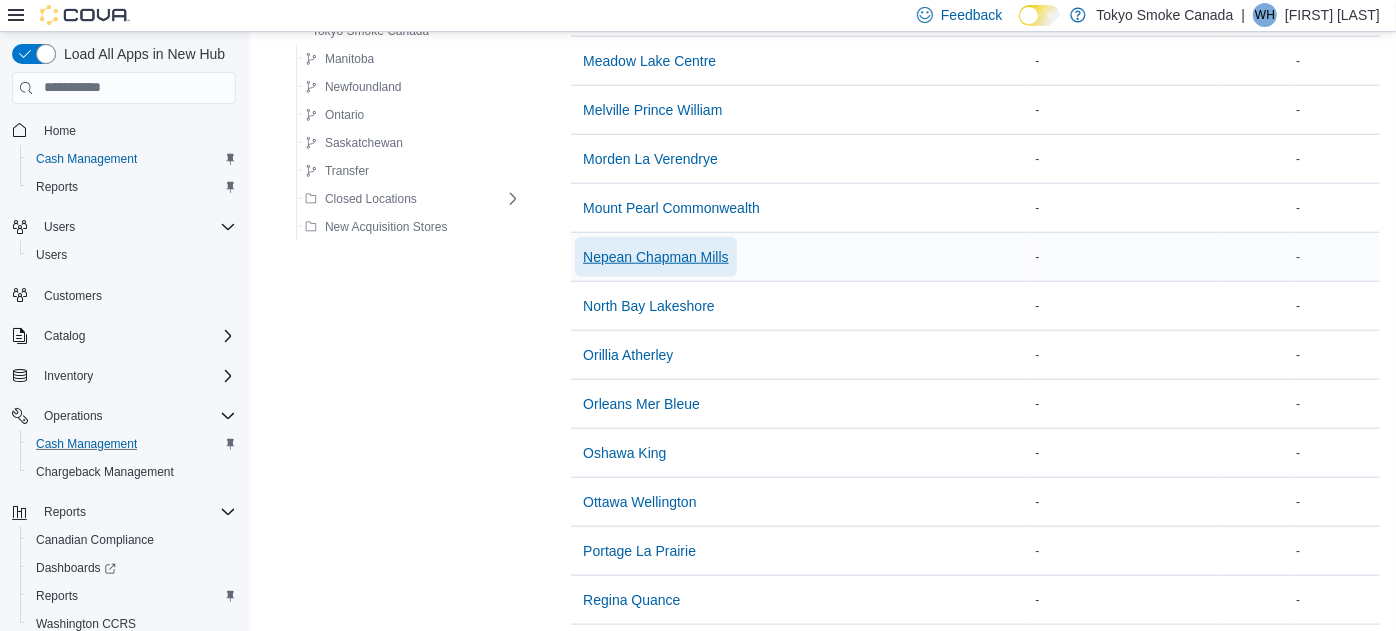 click on "Nepean Chapman Mills" at bounding box center [656, 257] 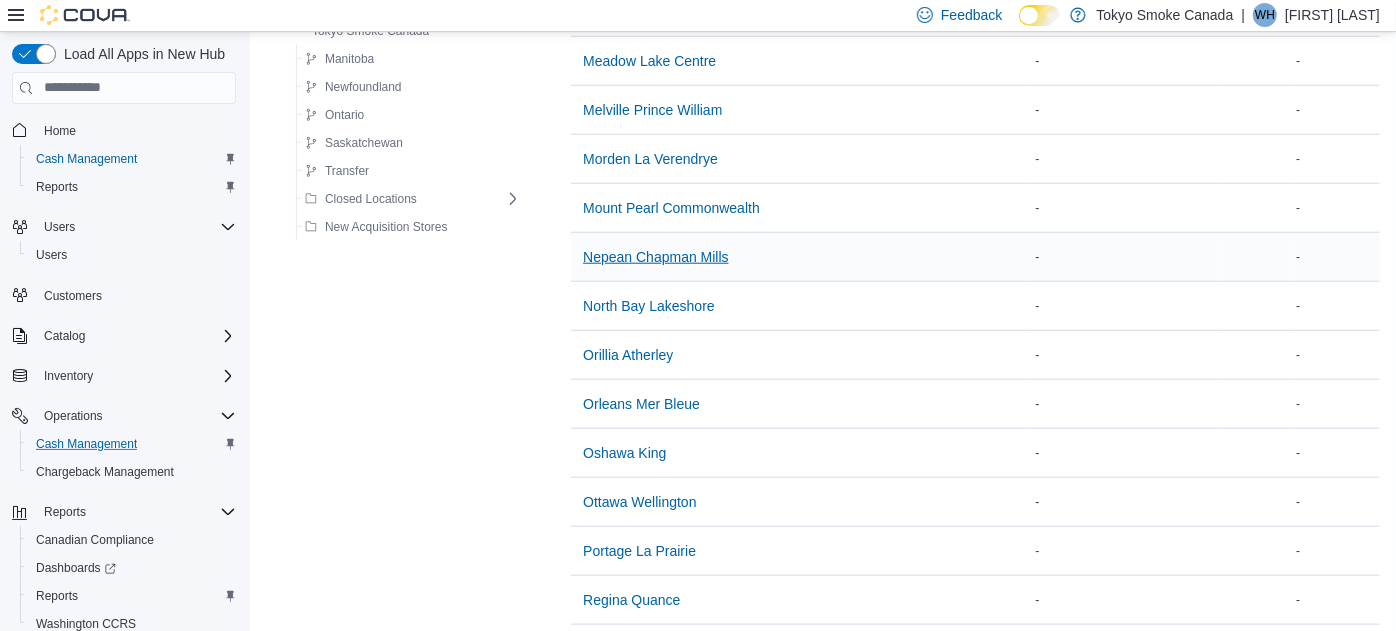 scroll, scrollTop: 1, scrollLeft: 0, axis: vertical 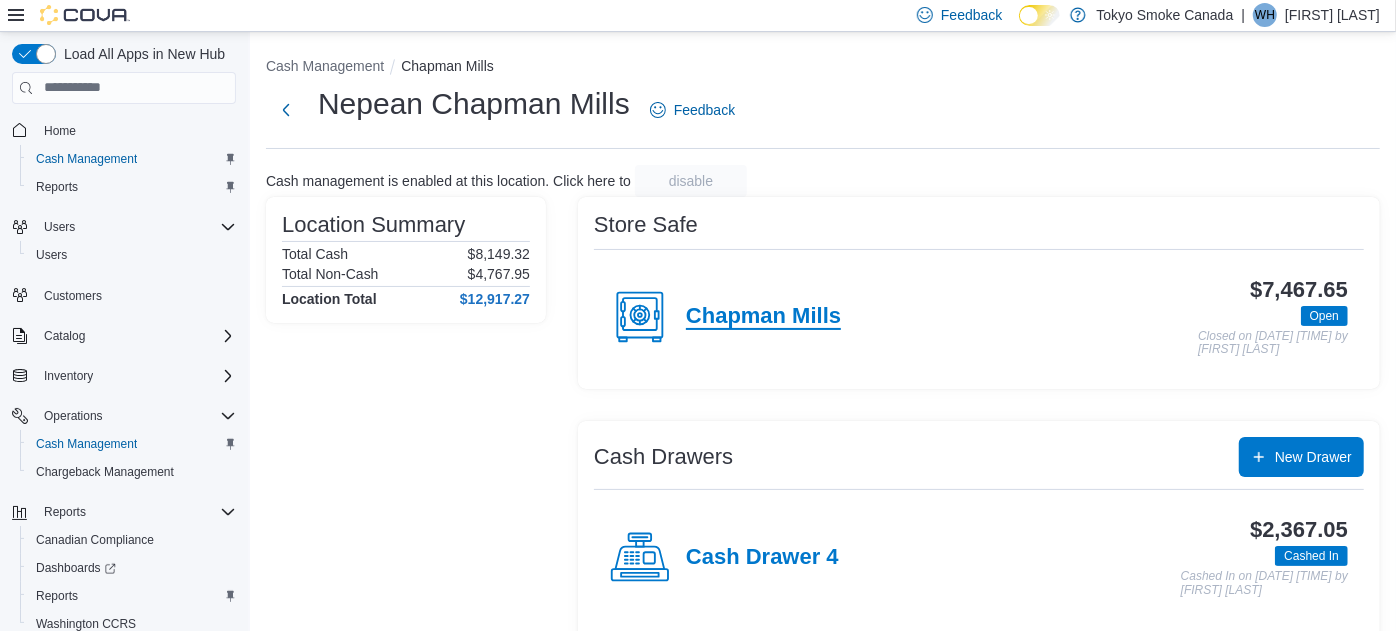 click on "Chapman Mills" at bounding box center [763, 317] 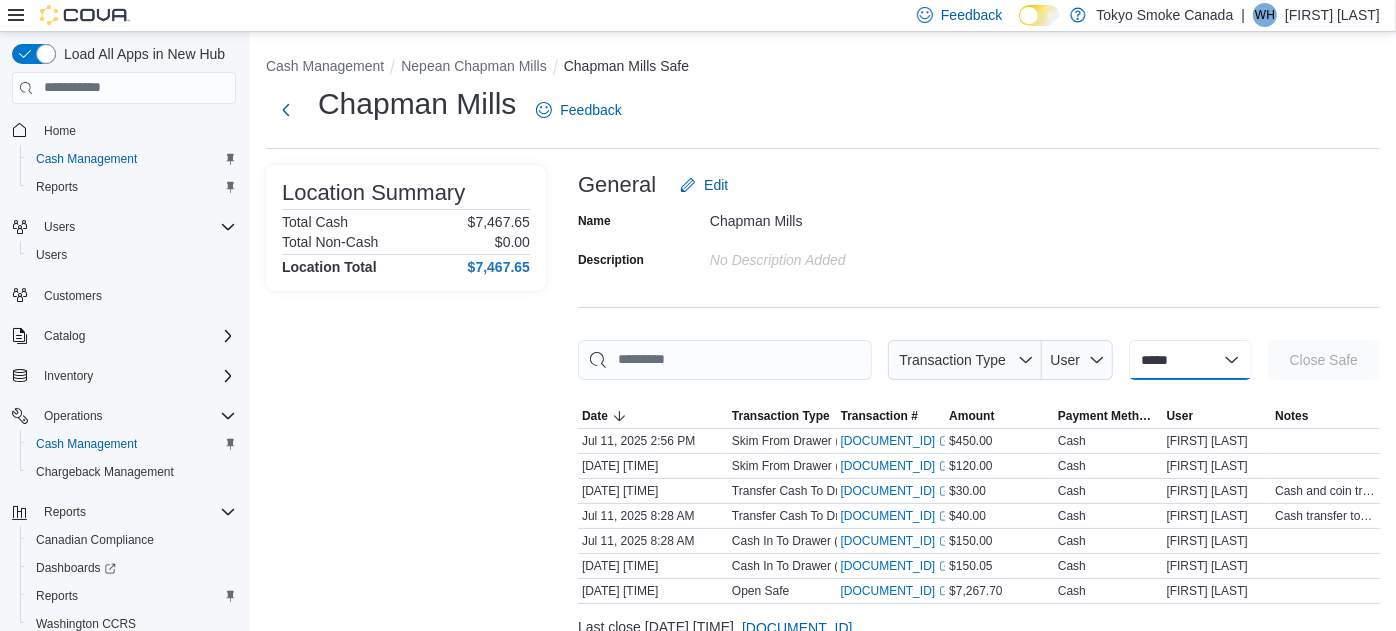 click on "**********" at bounding box center (1190, 360) 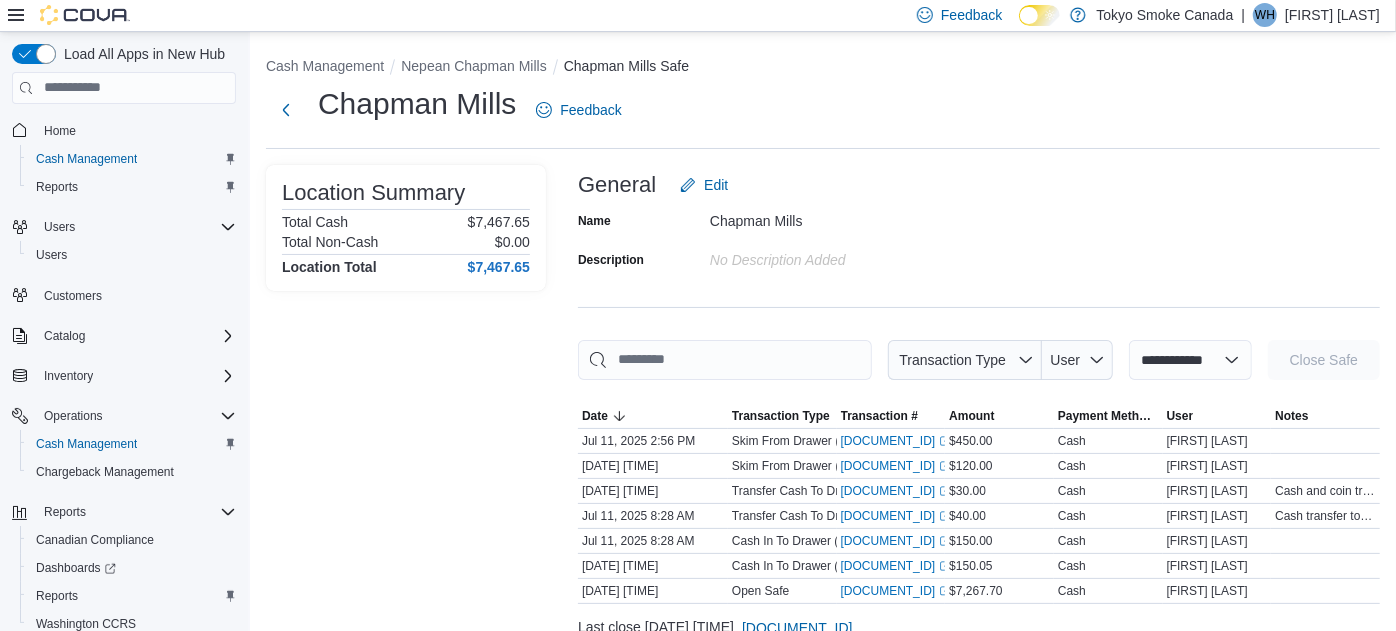 click on "**********" at bounding box center (1190, 360) 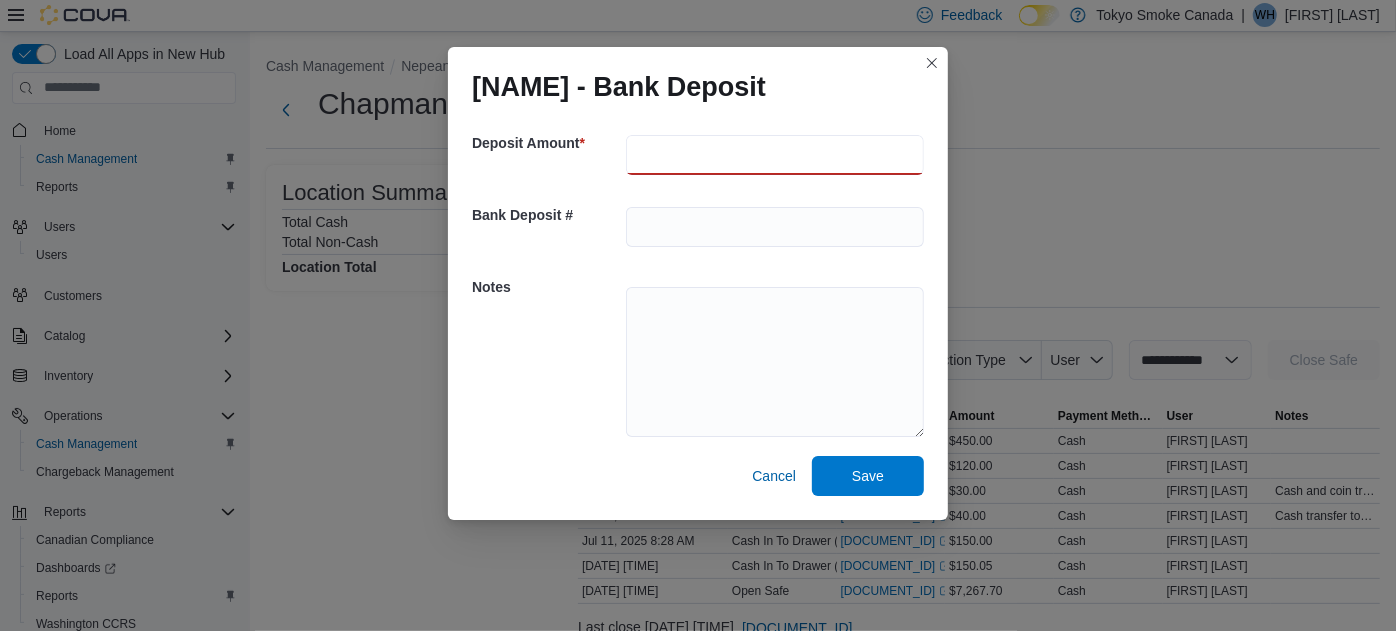 click at bounding box center (775, 155) 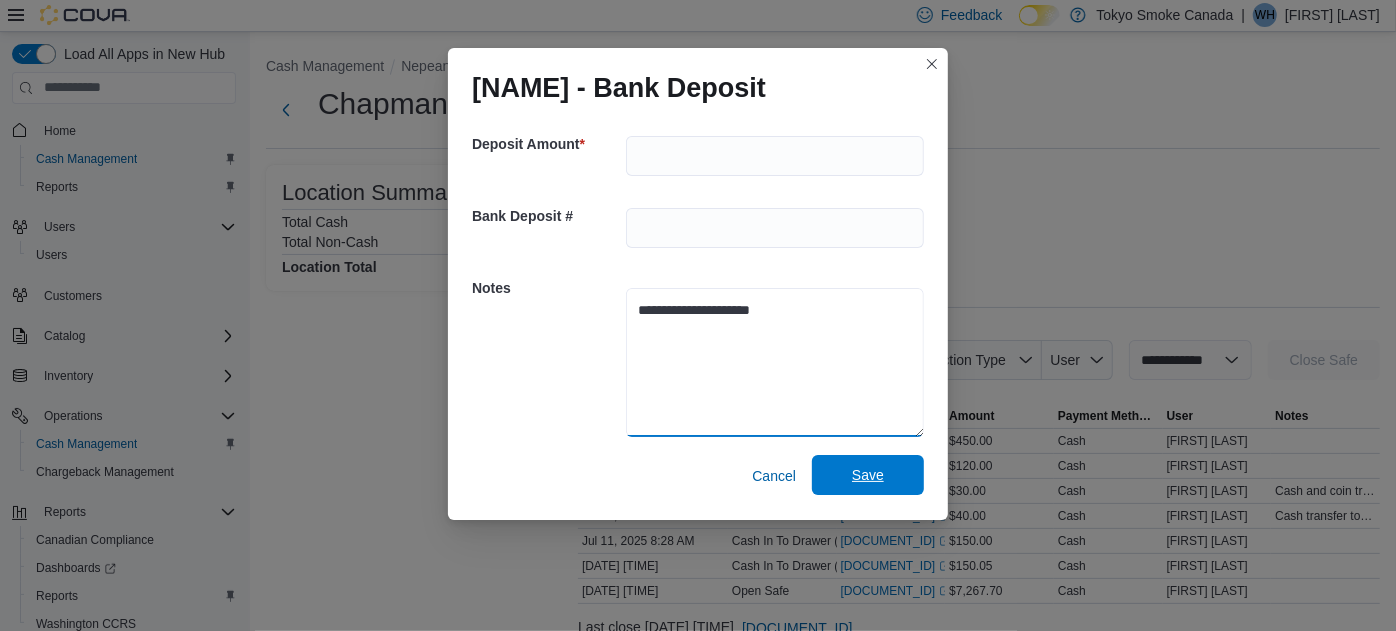 type on "**********" 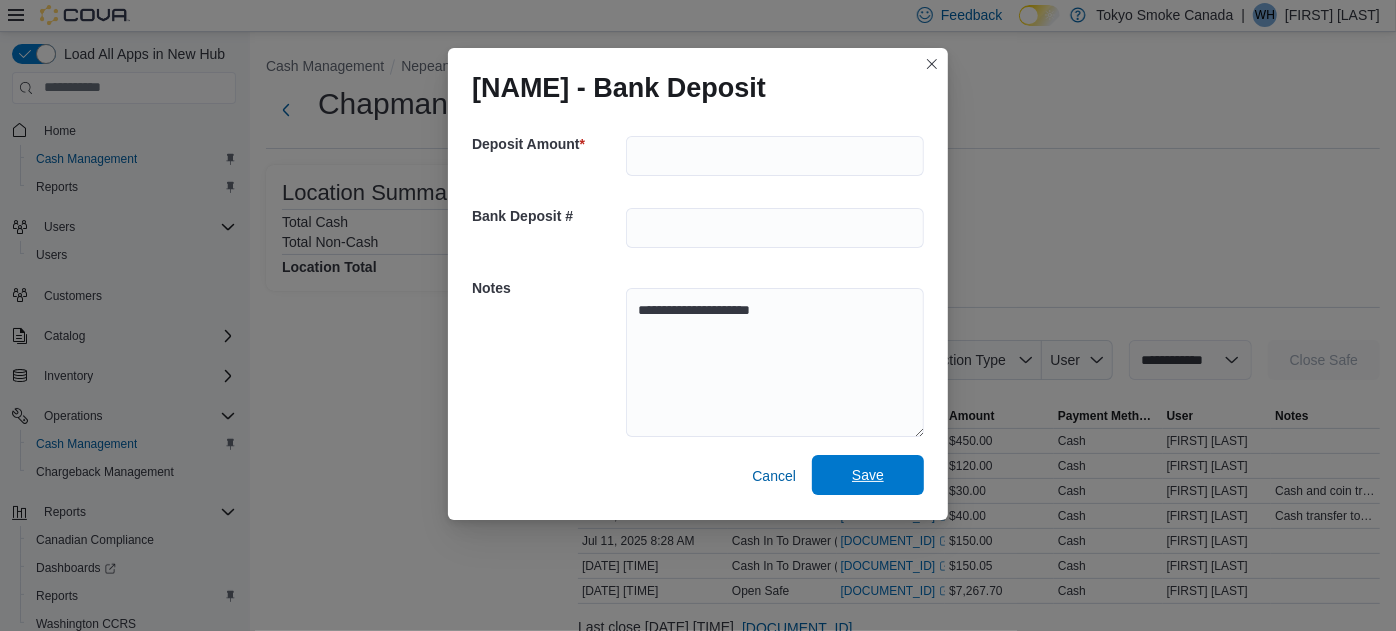 click on "Save" at bounding box center (868, 475) 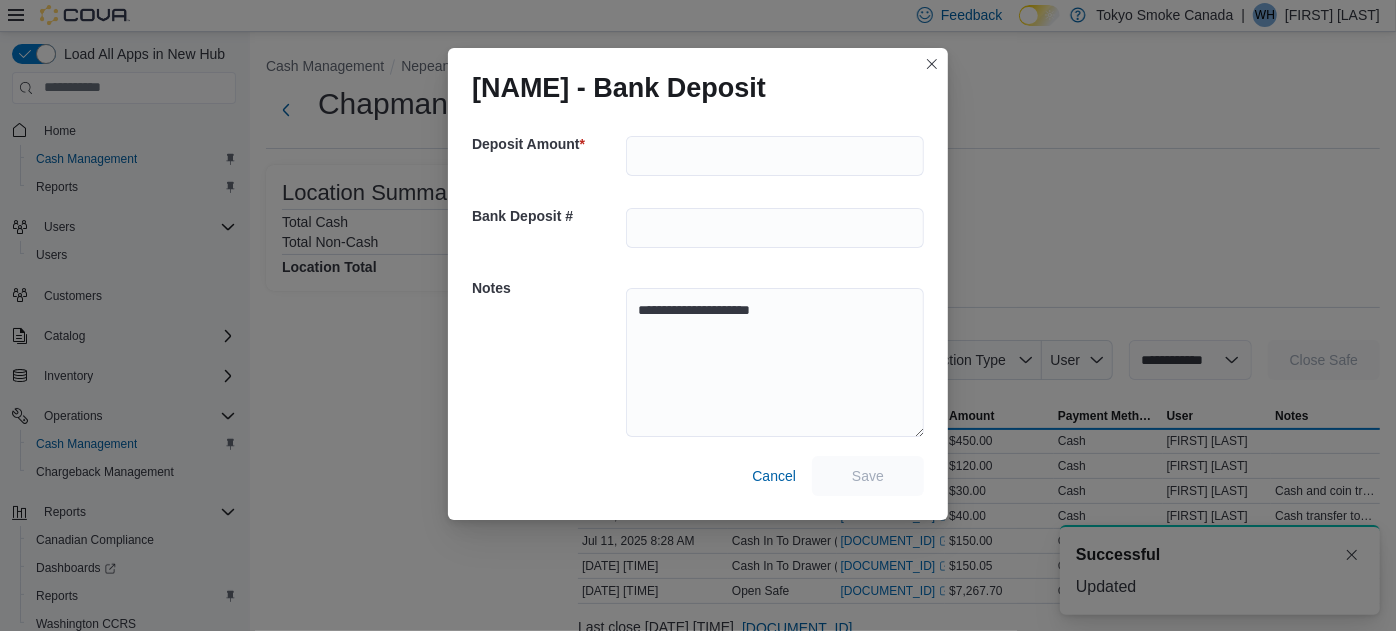 scroll, scrollTop: 0, scrollLeft: 0, axis: both 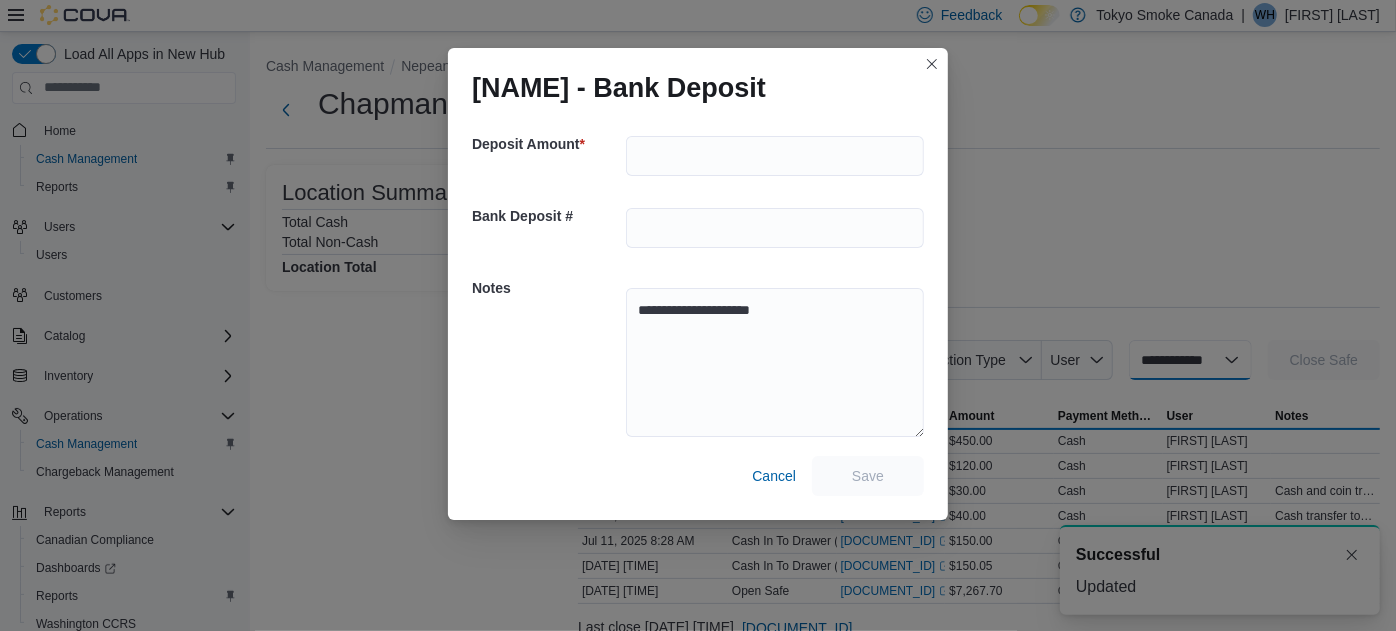 select 